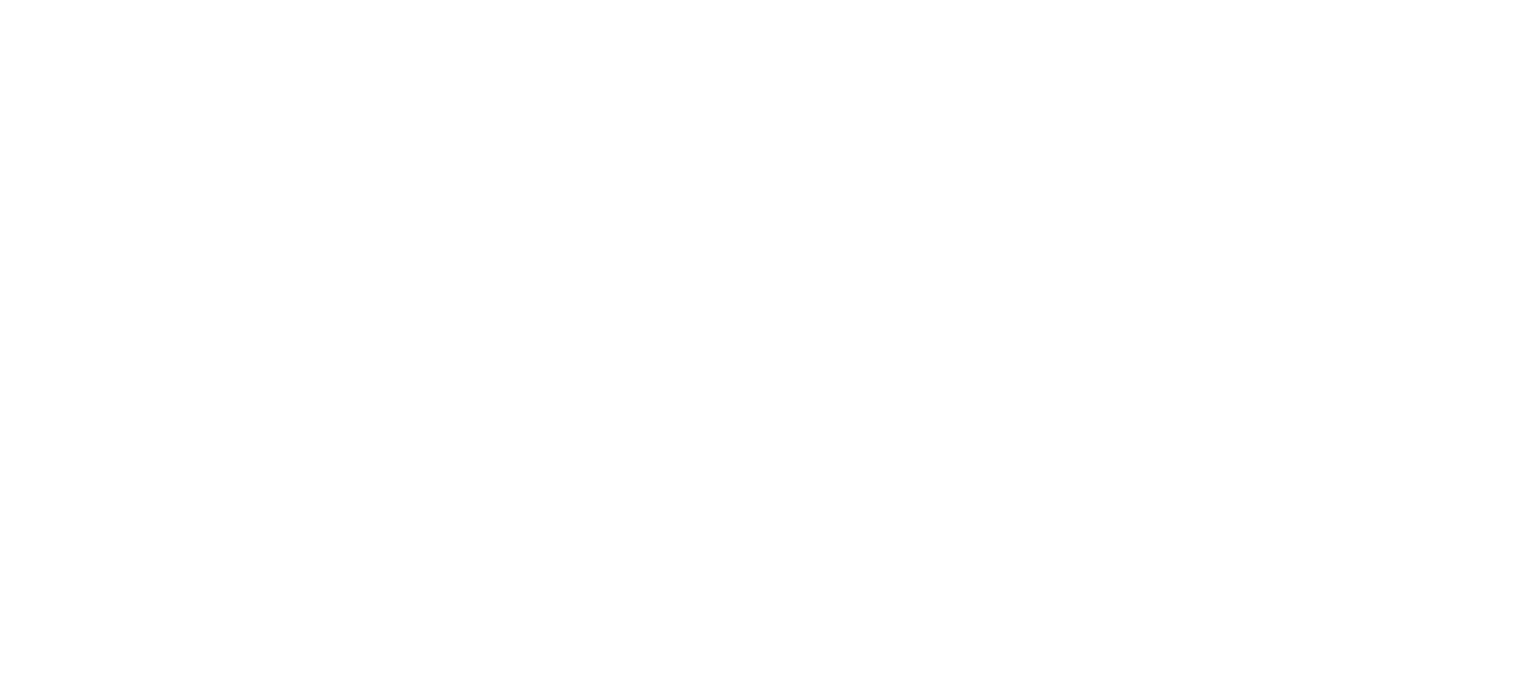 scroll, scrollTop: 0, scrollLeft: 0, axis: both 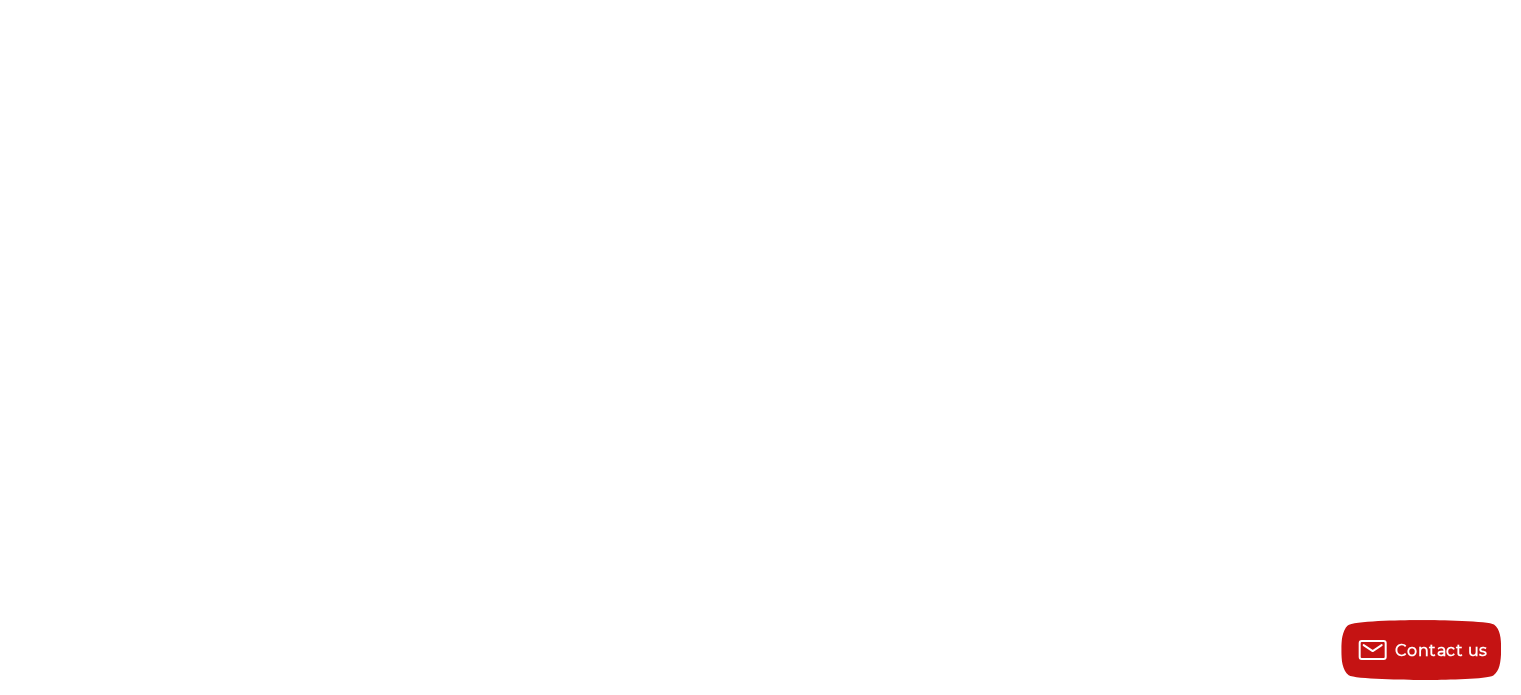 click on "Business Development Representative" at bounding box center [545, 1583] 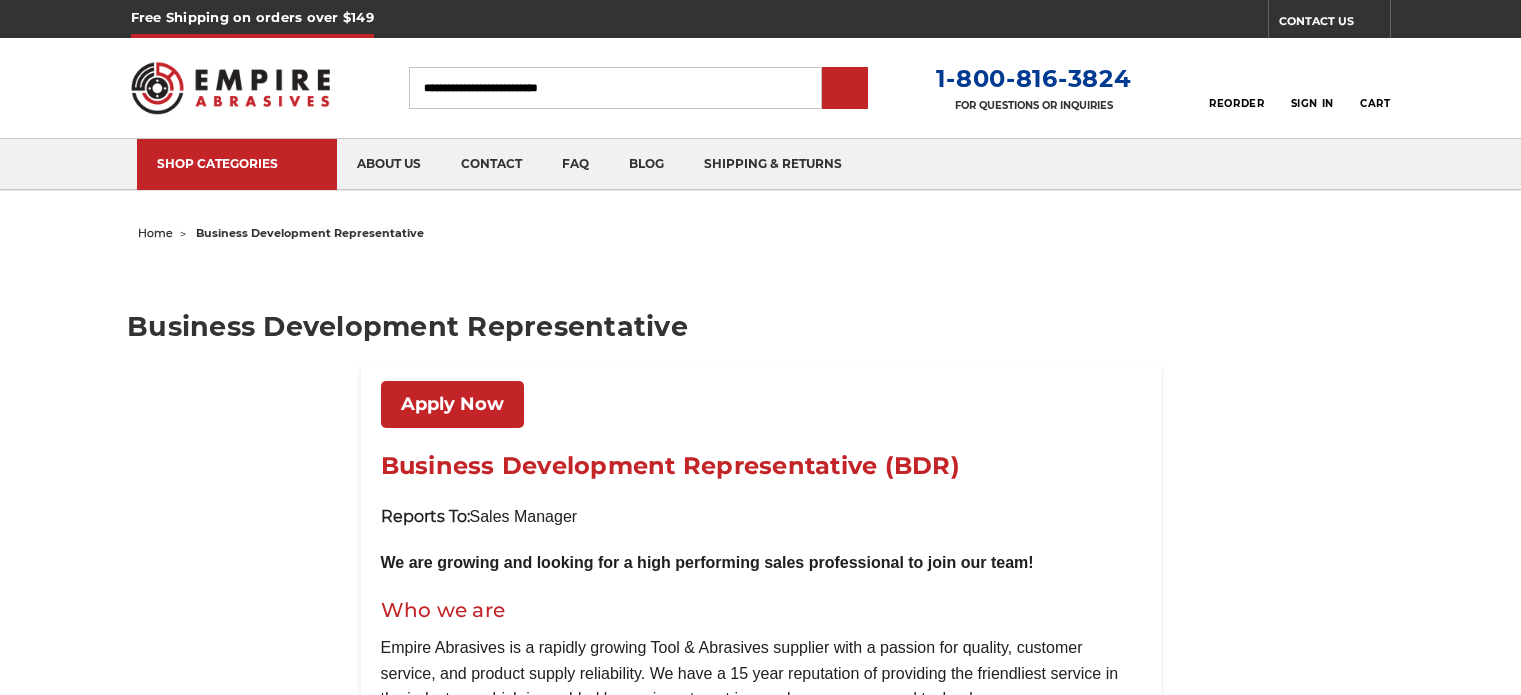 scroll, scrollTop: 0, scrollLeft: 0, axis: both 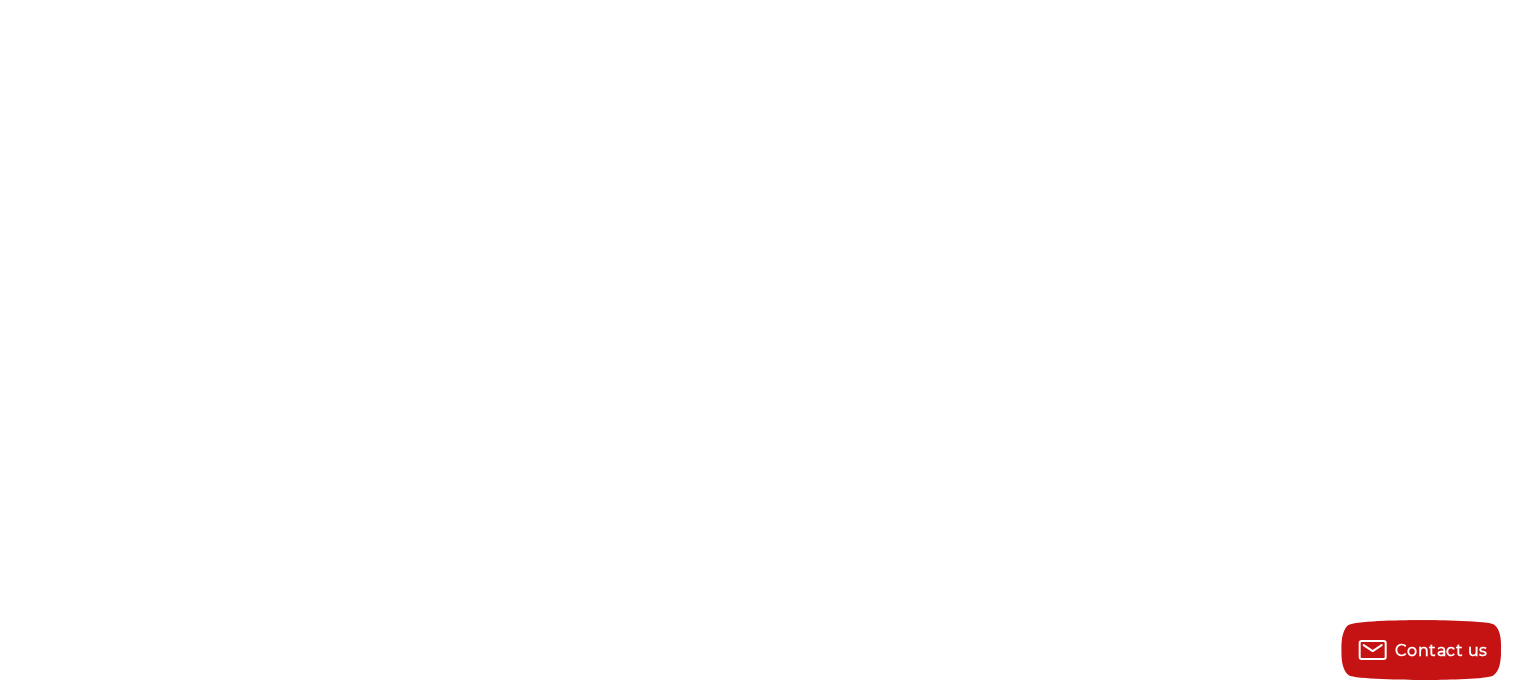 click on "Apply Now" at bounding box center [466, 1753] 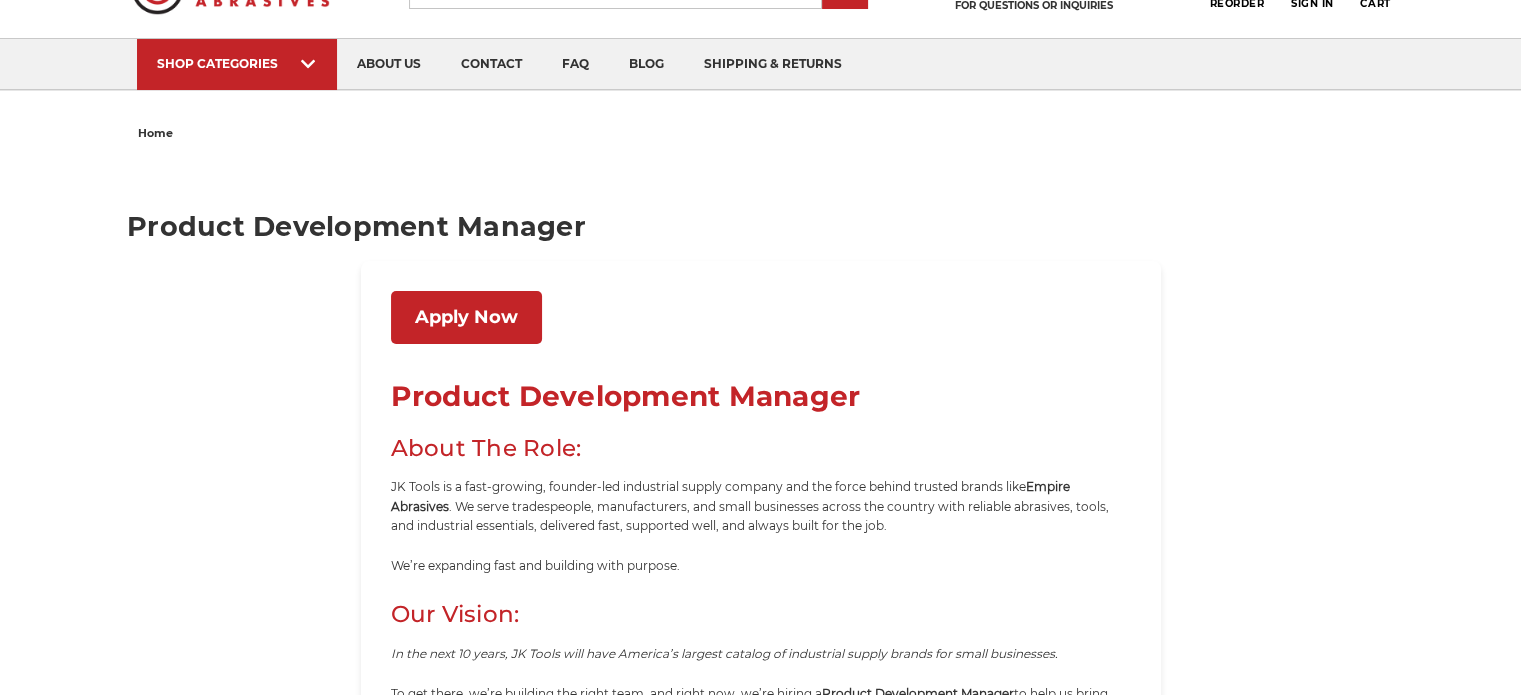 scroll, scrollTop: 100, scrollLeft: 0, axis: vertical 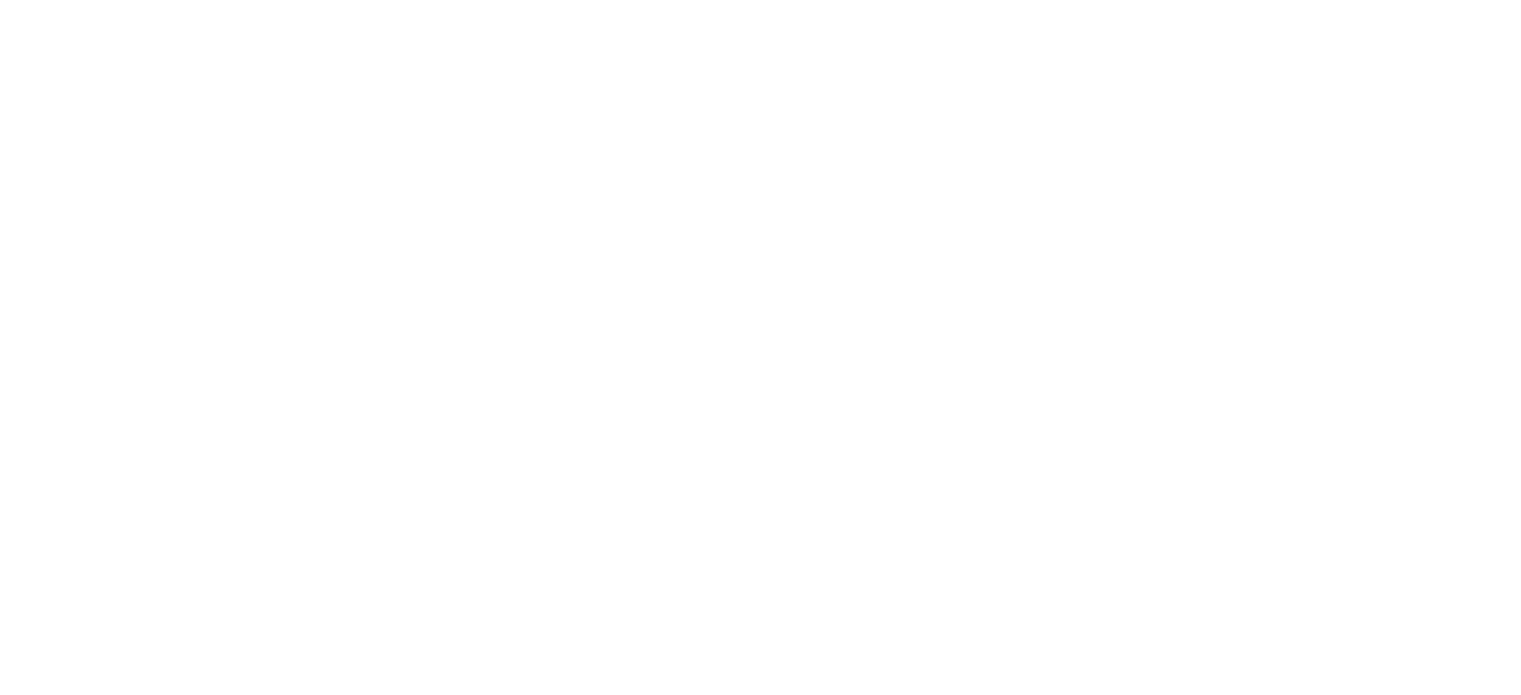 click on "Apply Now" at bounding box center [452, 1640] 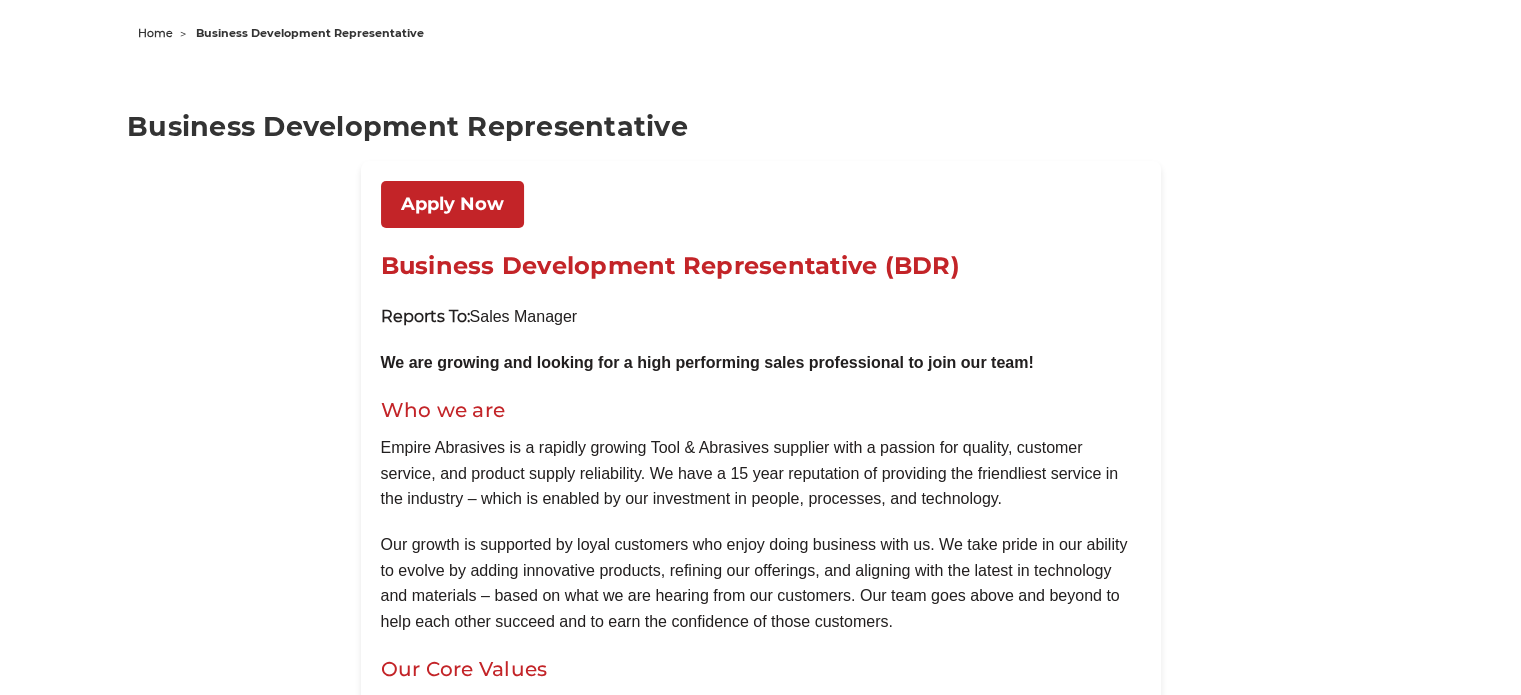 scroll, scrollTop: 200, scrollLeft: 0, axis: vertical 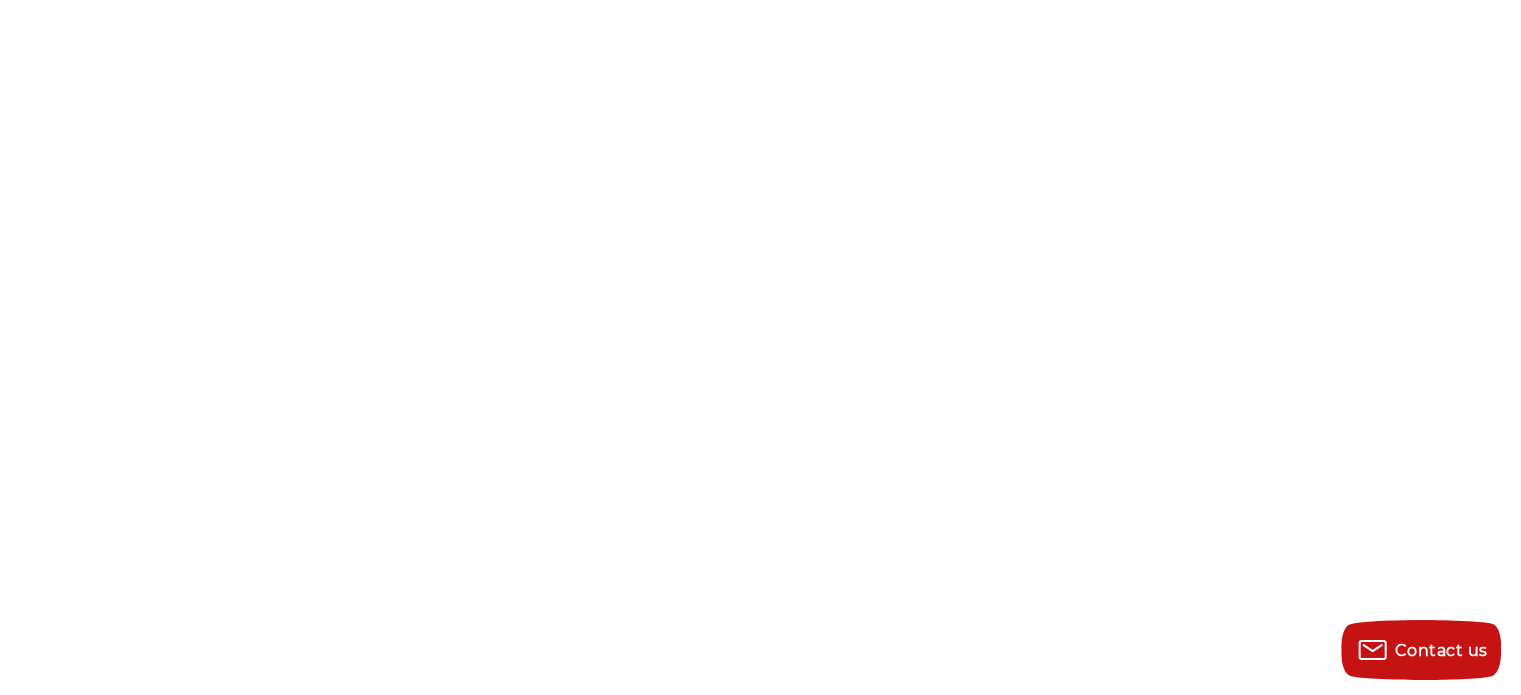 click on "Apply Now" at bounding box center [452, 1640] 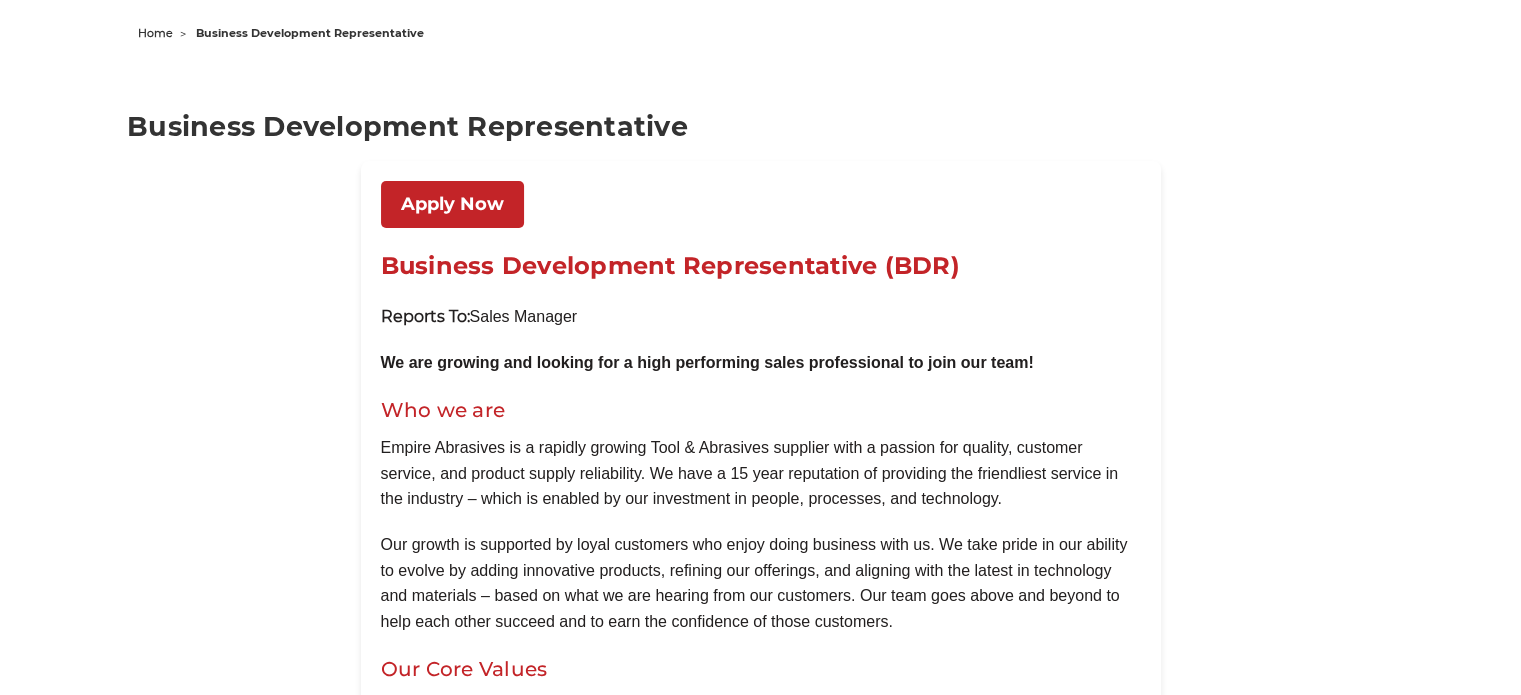 scroll, scrollTop: 200, scrollLeft: 0, axis: vertical 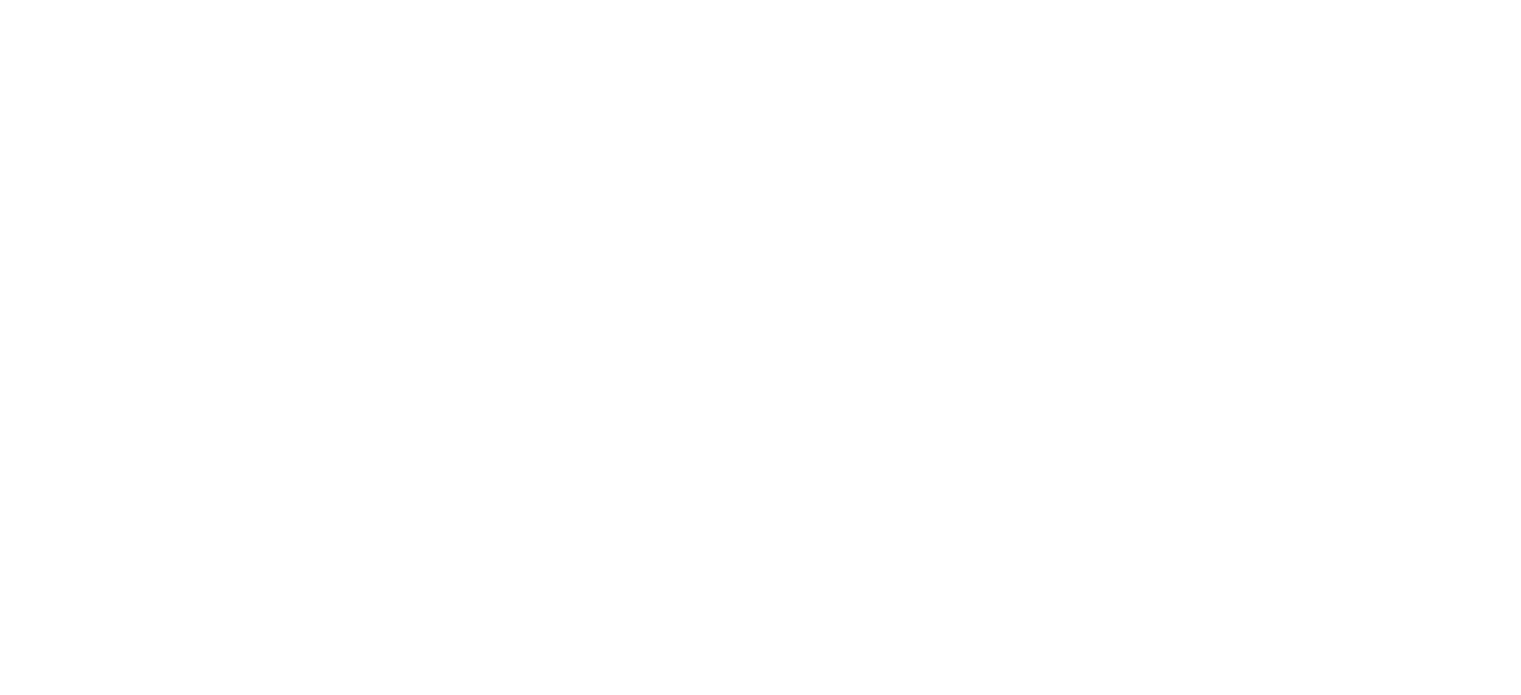 click on "Product Development Manager" at bounding box center [519, 1626] 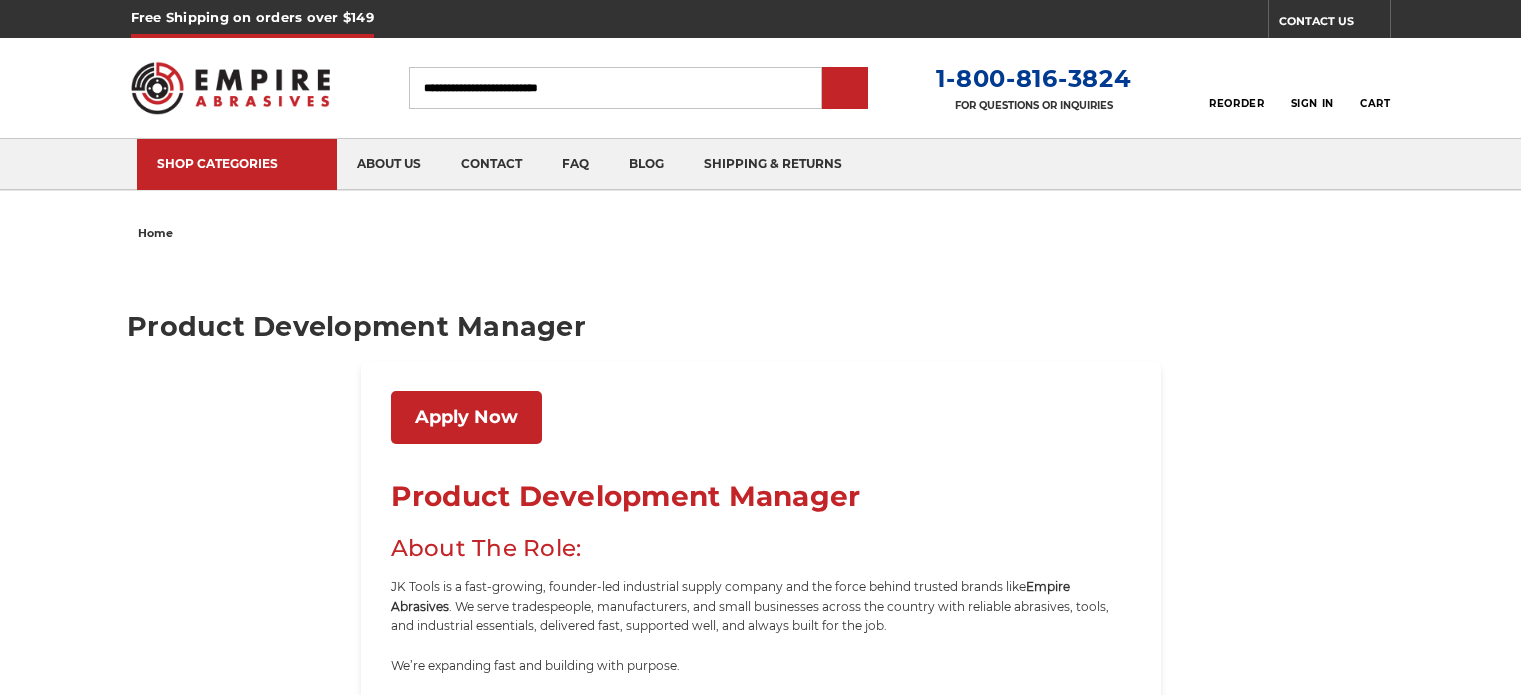 scroll, scrollTop: 0, scrollLeft: 0, axis: both 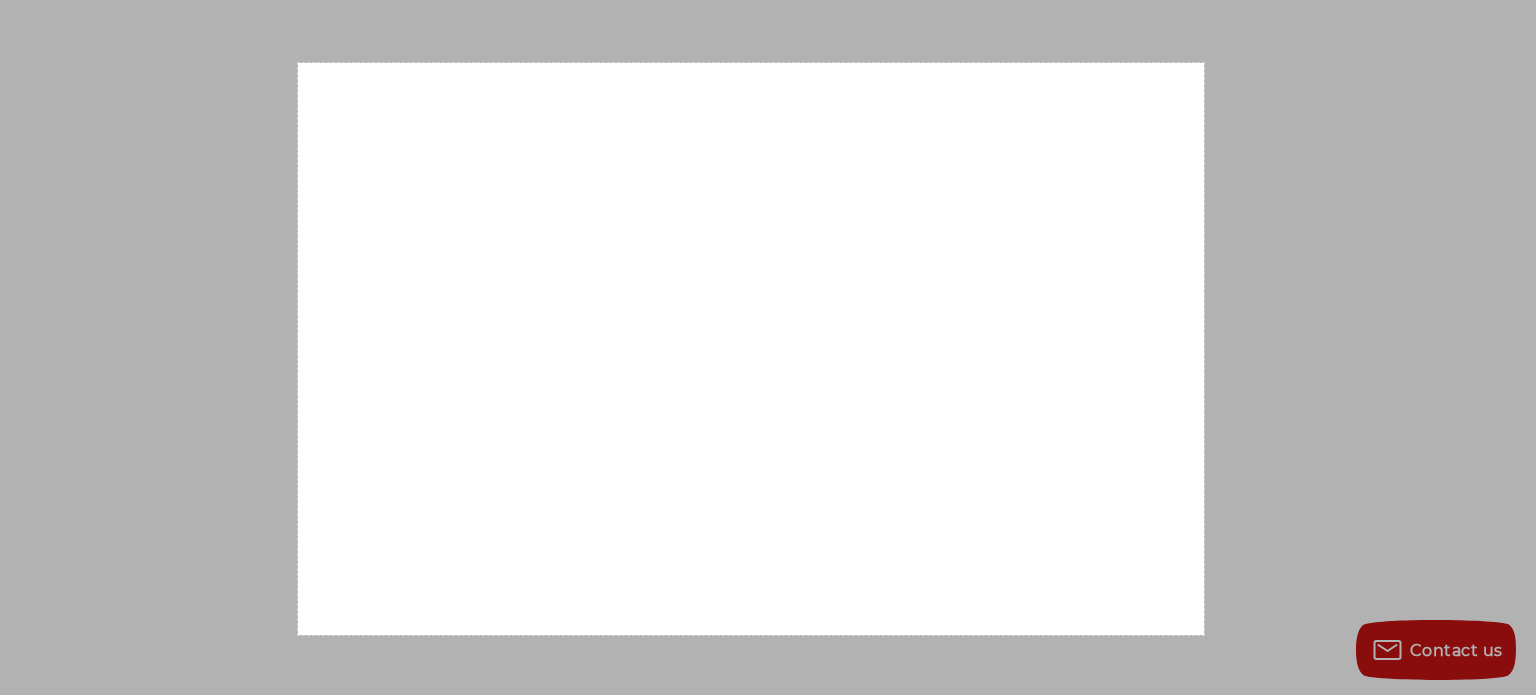 drag, startPoint x: 298, startPoint y: 63, endPoint x: 1204, endPoint y: 634, distance: 1070.9235 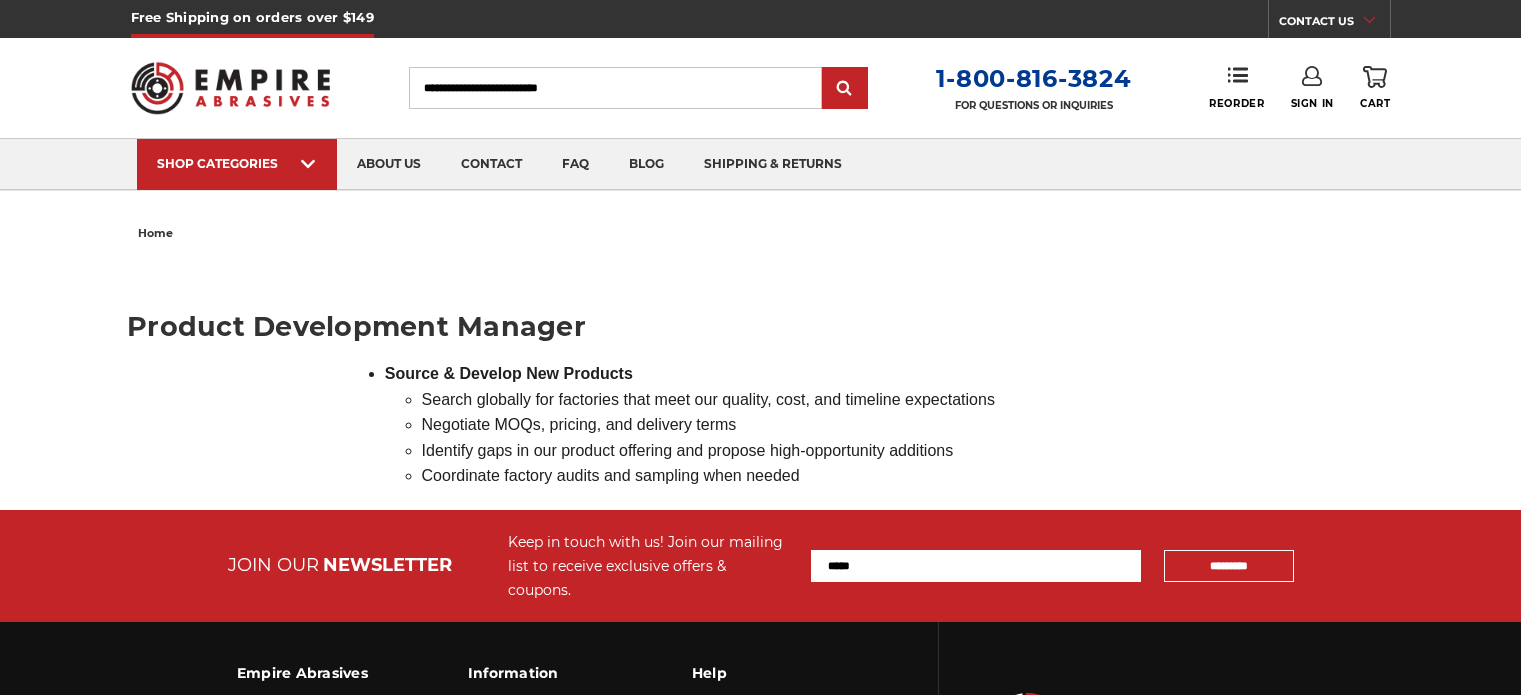 scroll, scrollTop: 0, scrollLeft: 0, axis: both 